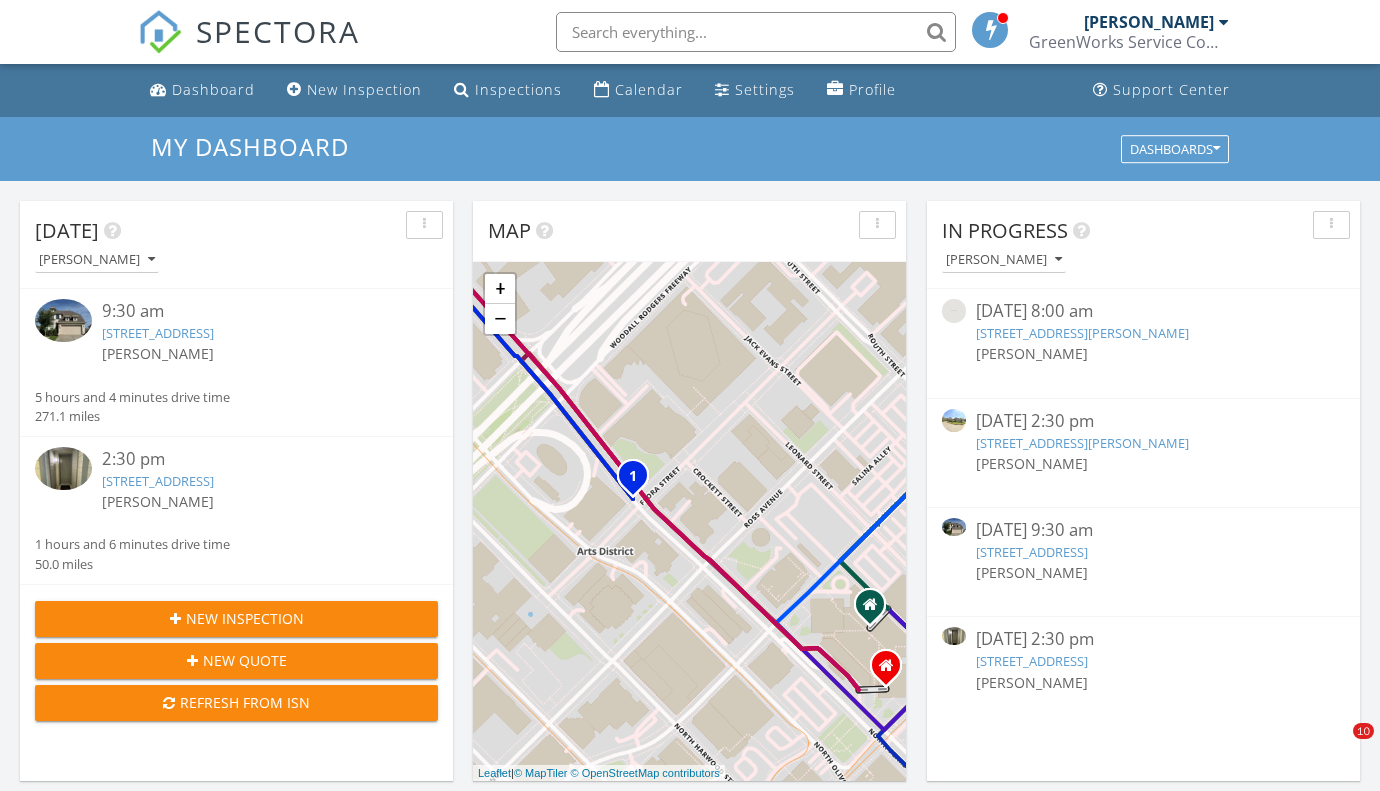 scroll, scrollTop: 0, scrollLeft: 0, axis: both 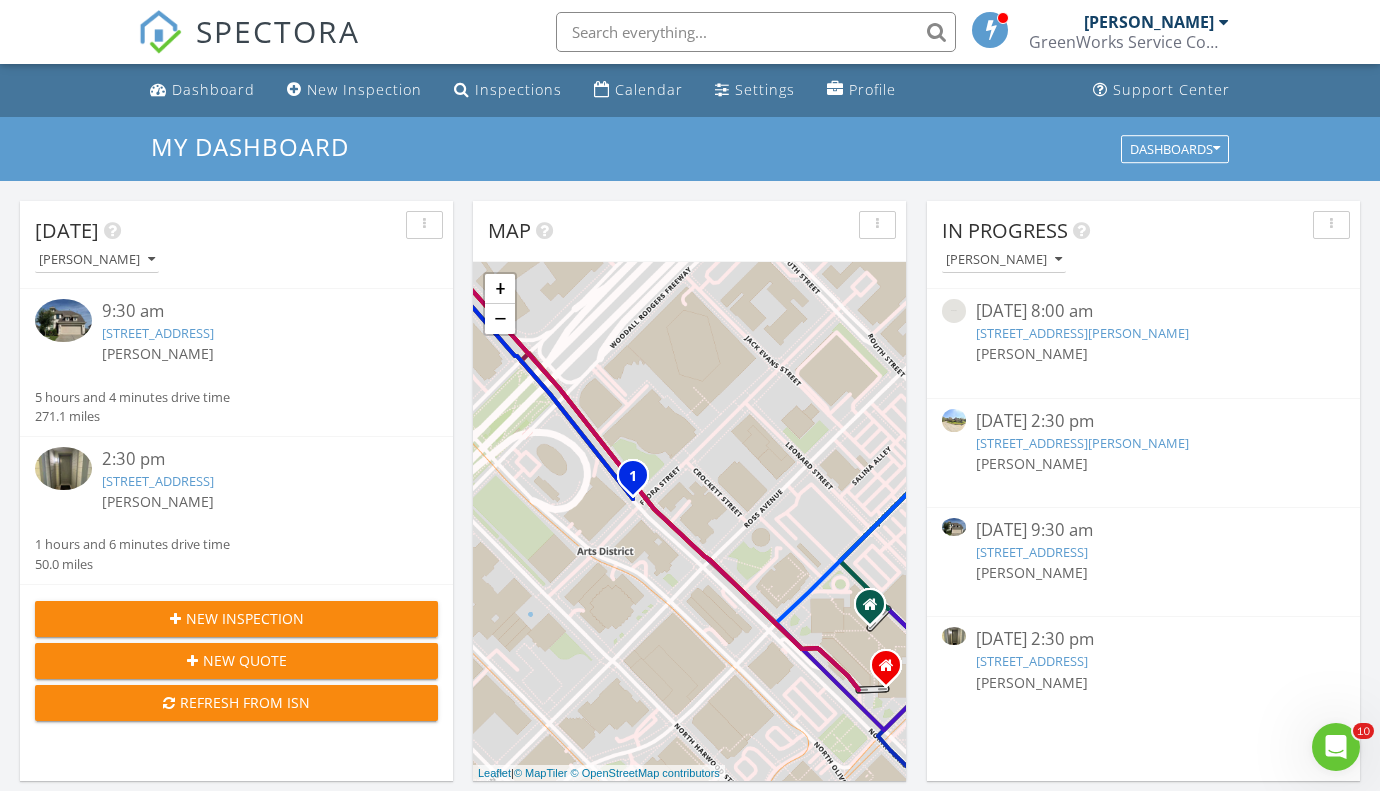 click on "20027 Sanchez Rd, Alvin, TX 77511" at bounding box center (1082, 333) 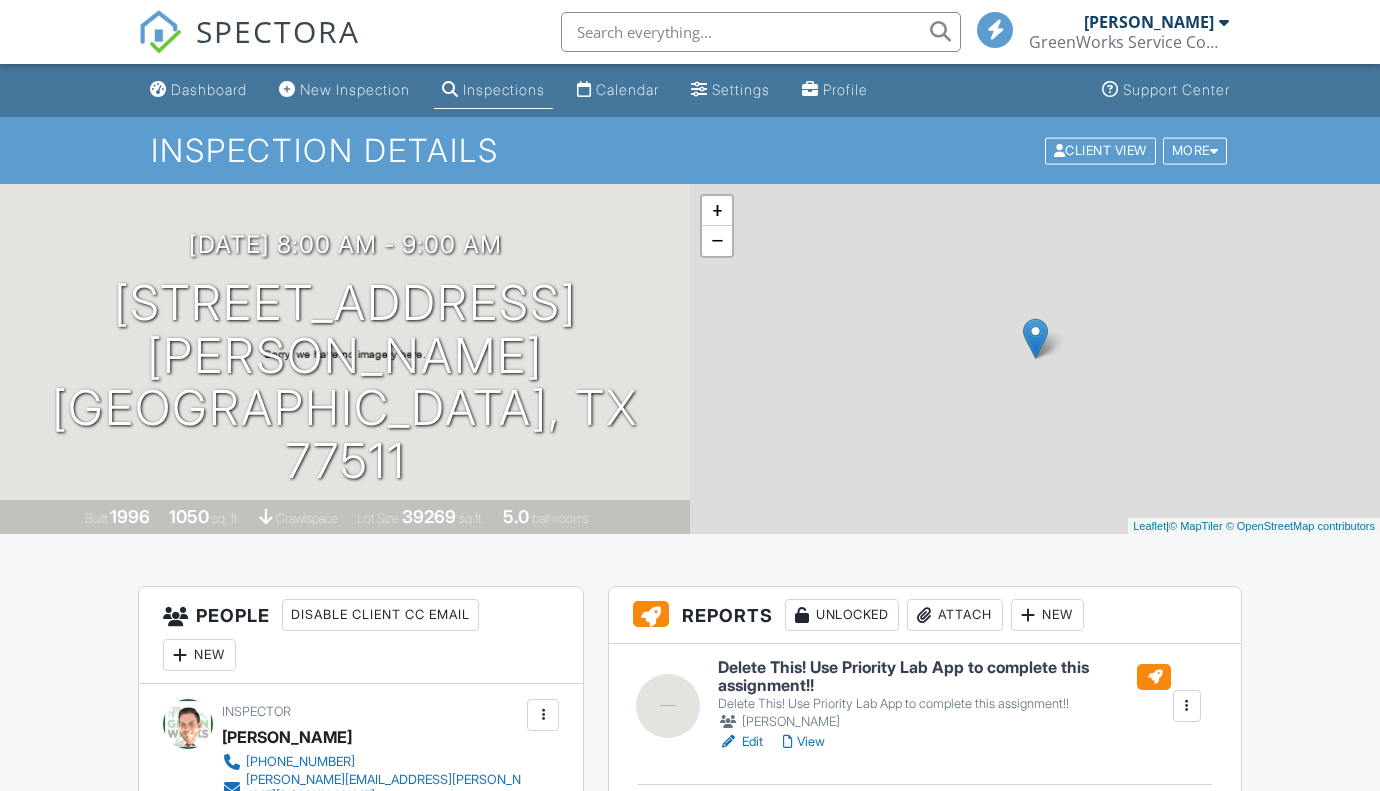 scroll, scrollTop: 0, scrollLeft: 0, axis: both 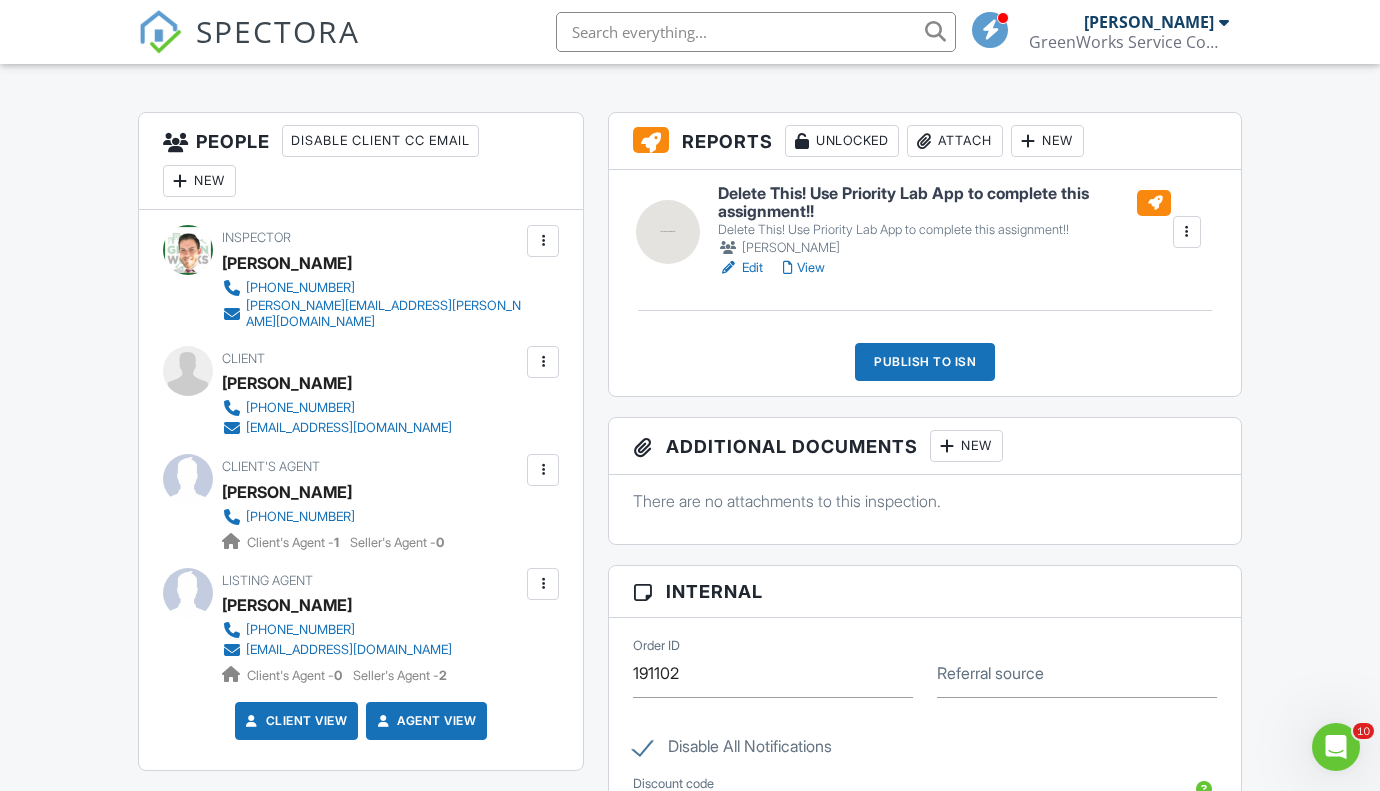 click on "Publish to ISN" at bounding box center [925, 362] 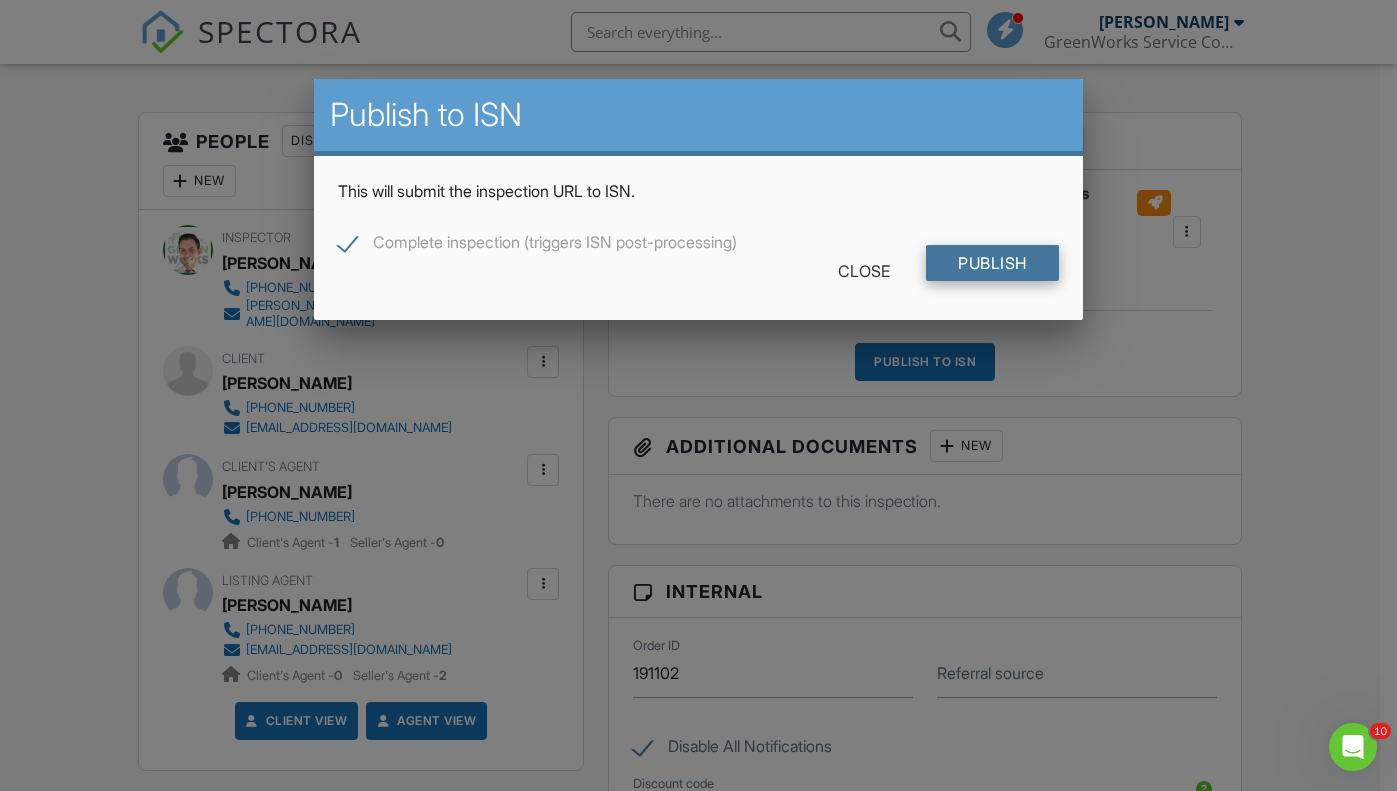 click on "Publish" at bounding box center (992, 263) 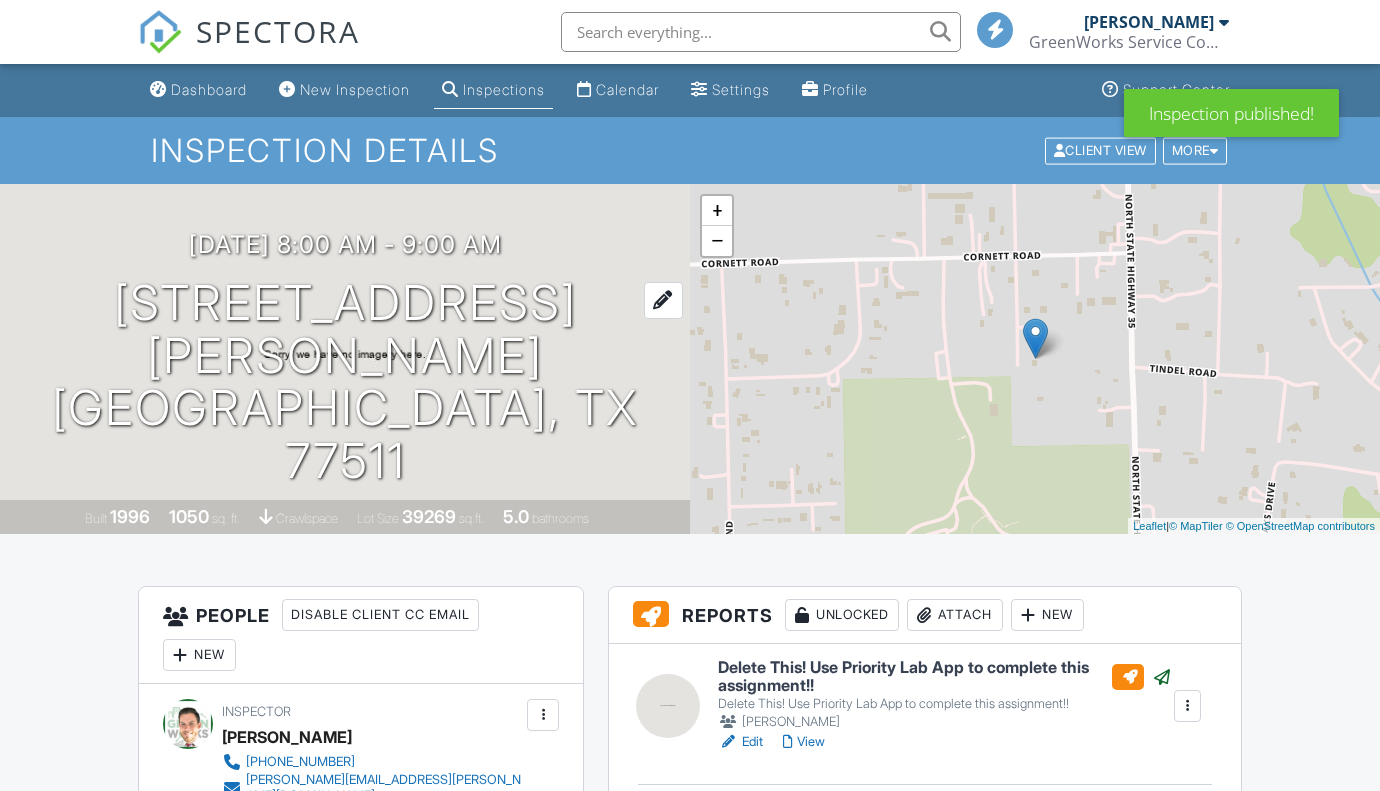 scroll, scrollTop: 0, scrollLeft: 0, axis: both 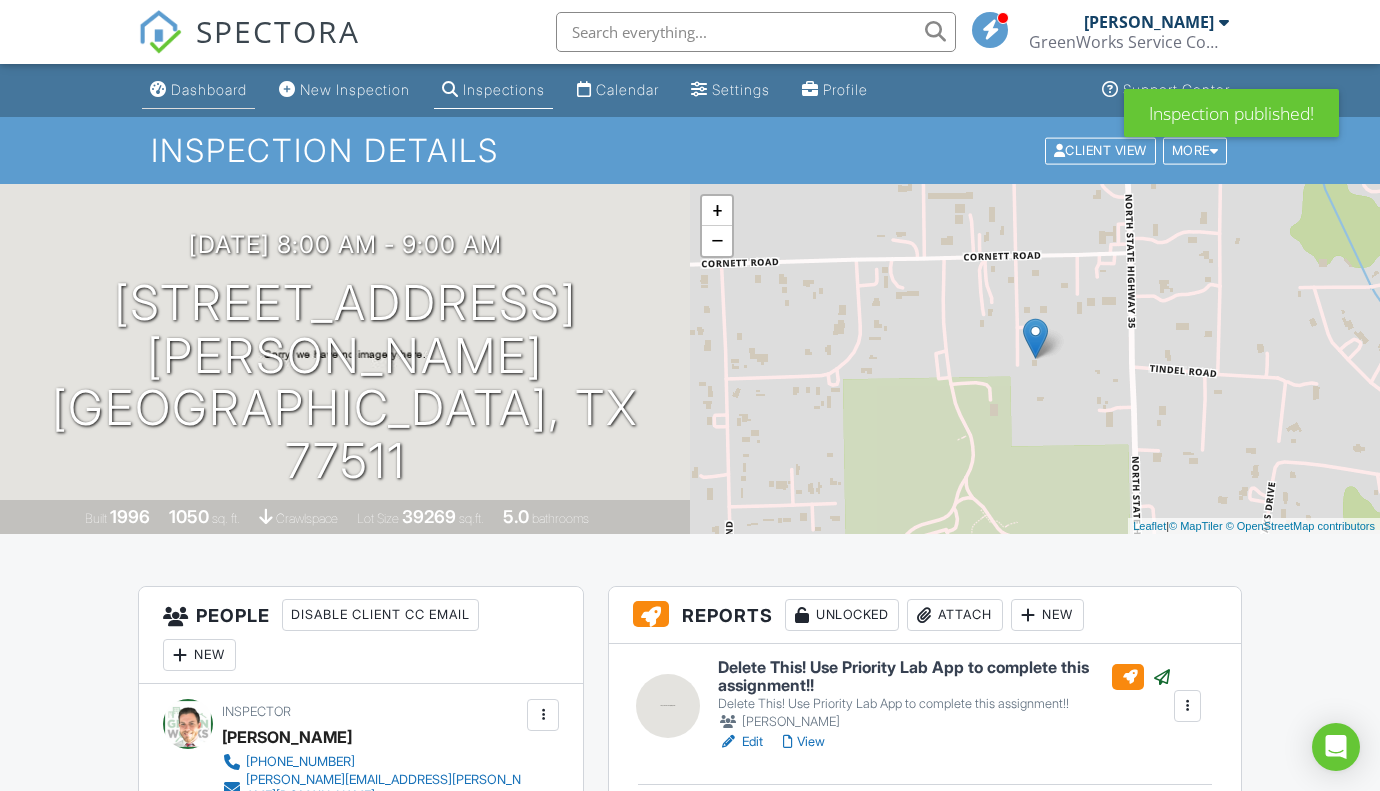 click on "Dashboard" at bounding box center [209, 89] 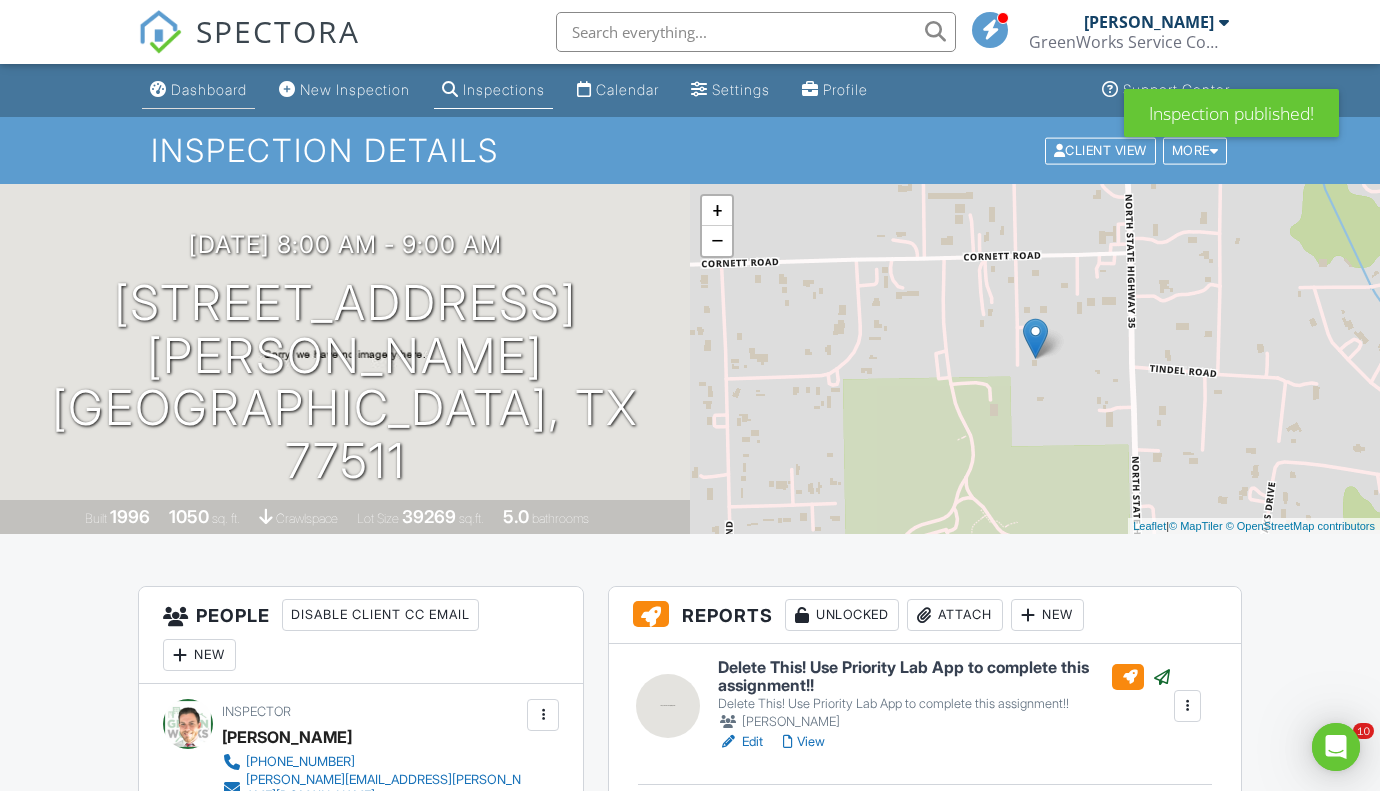 scroll, scrollTop: 0, scrollLeft: 0, axis: both 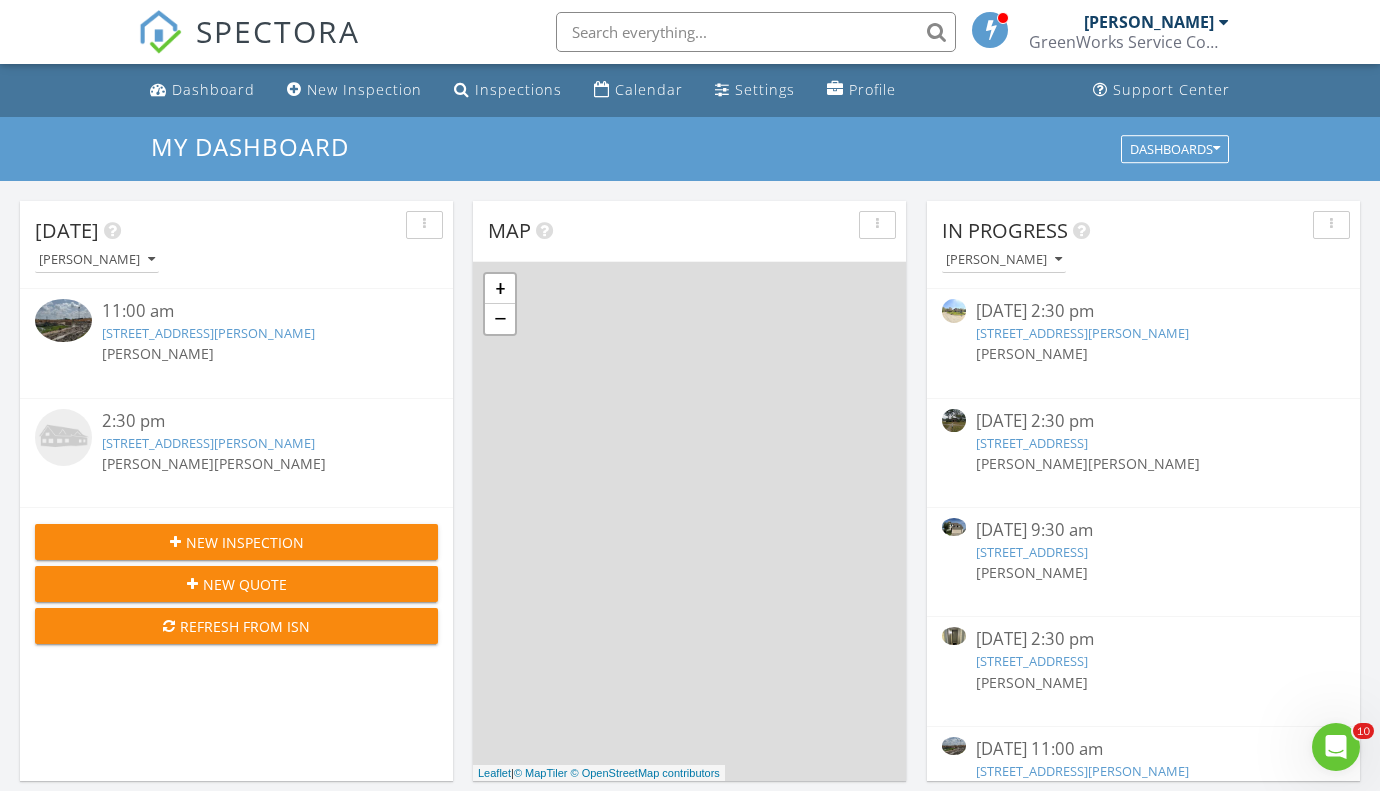 click on "158 Riverbend Way, Montgomery, TX 77316" at bounding box center [1082, 333] 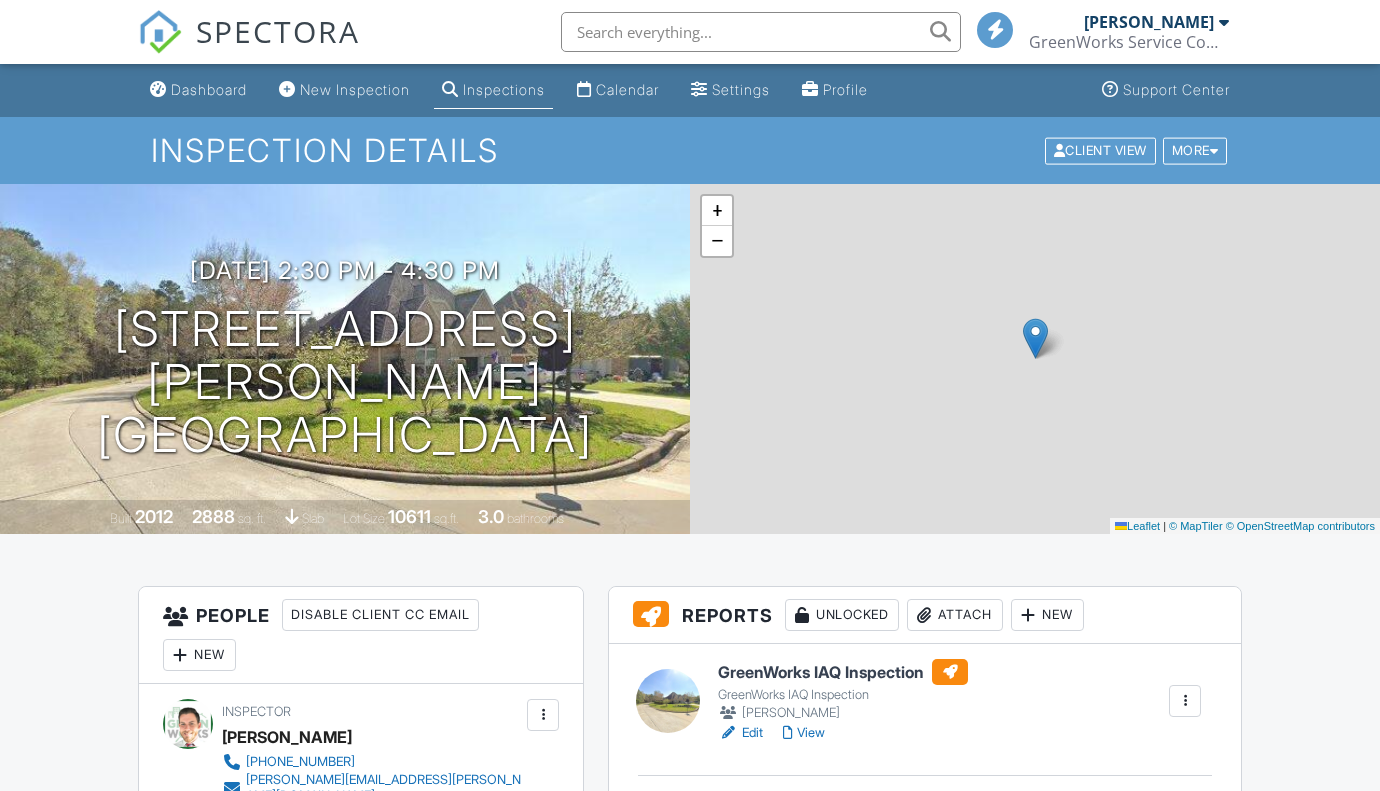 scroll, scrollTop: 0, scrollLeft: 0, axis: both 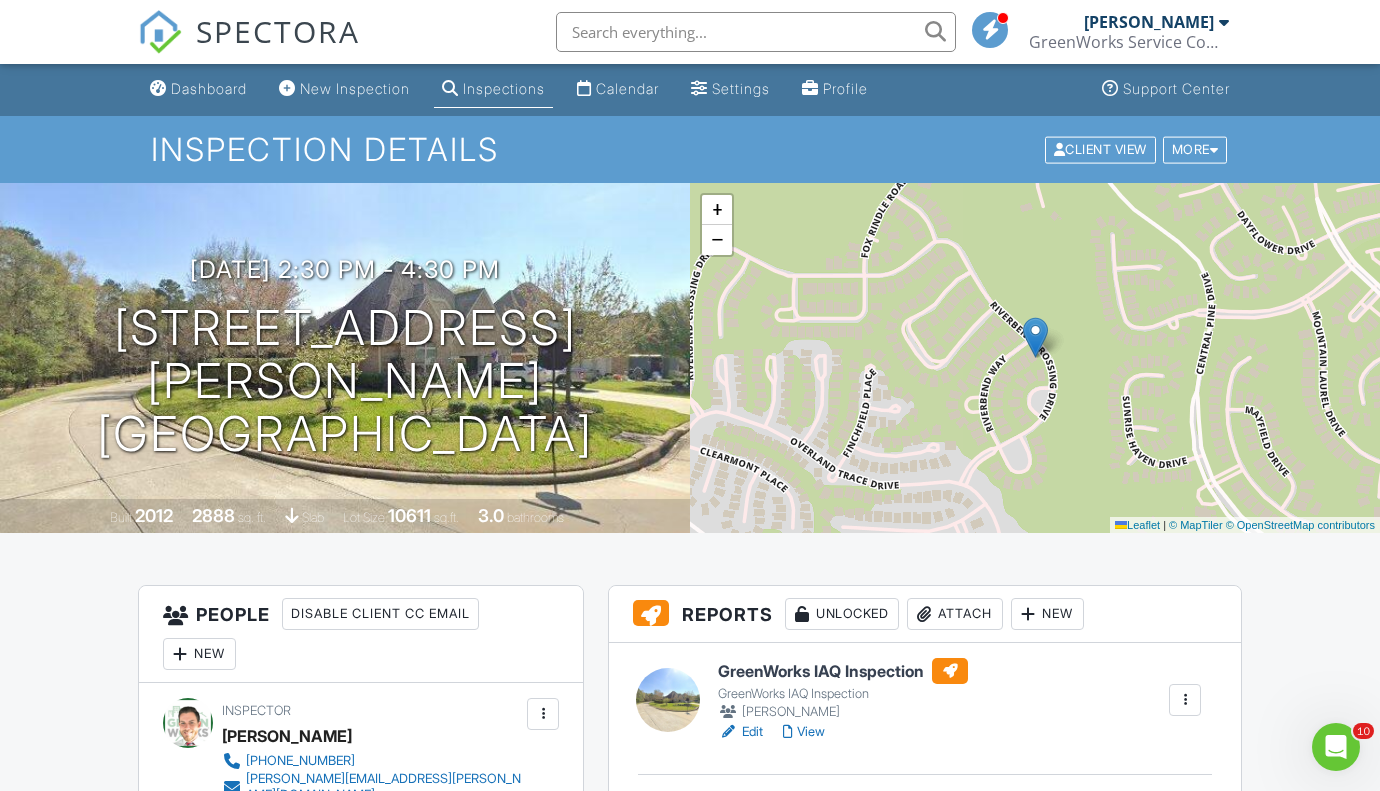 click on "New" at bounding box center (199, 654) 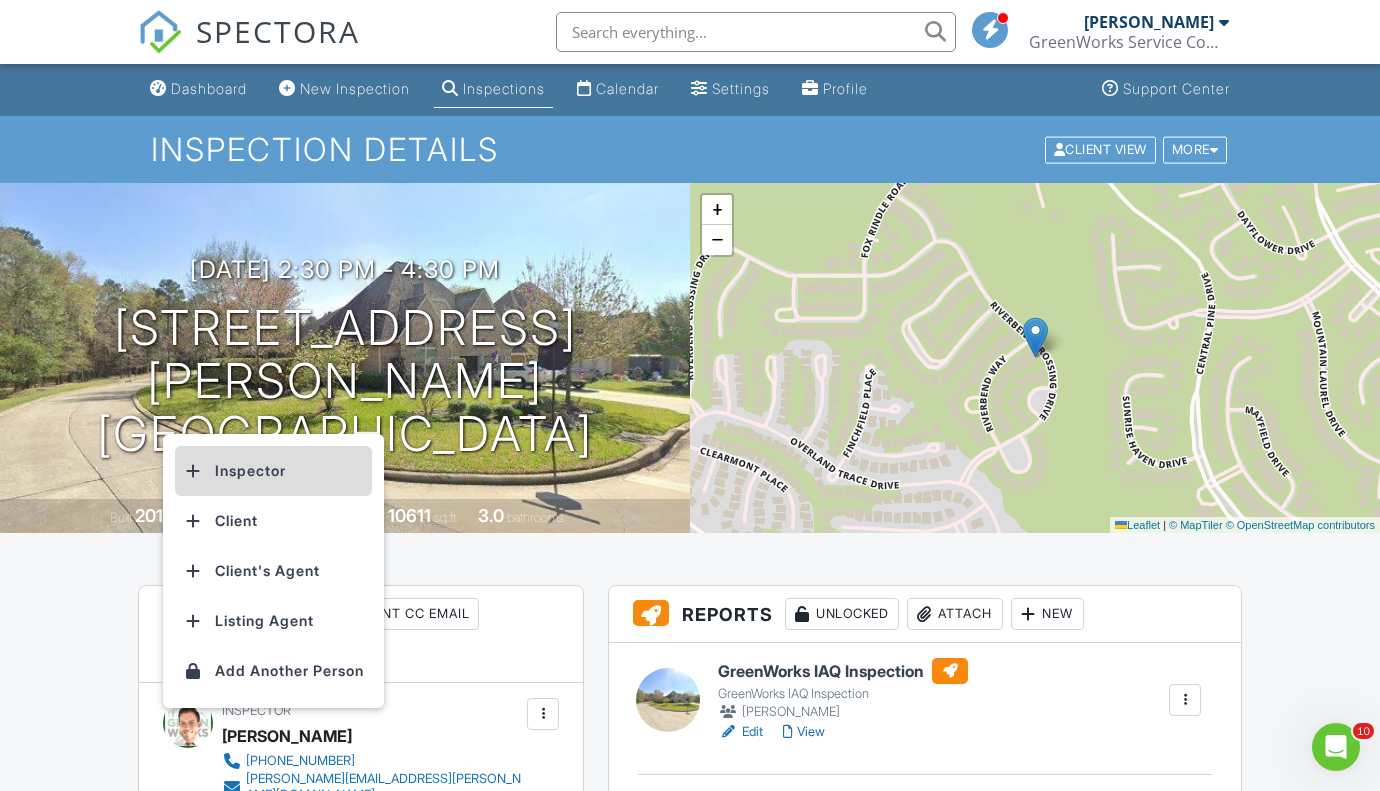 click on "Inspector" at bounding box center [273, 471] 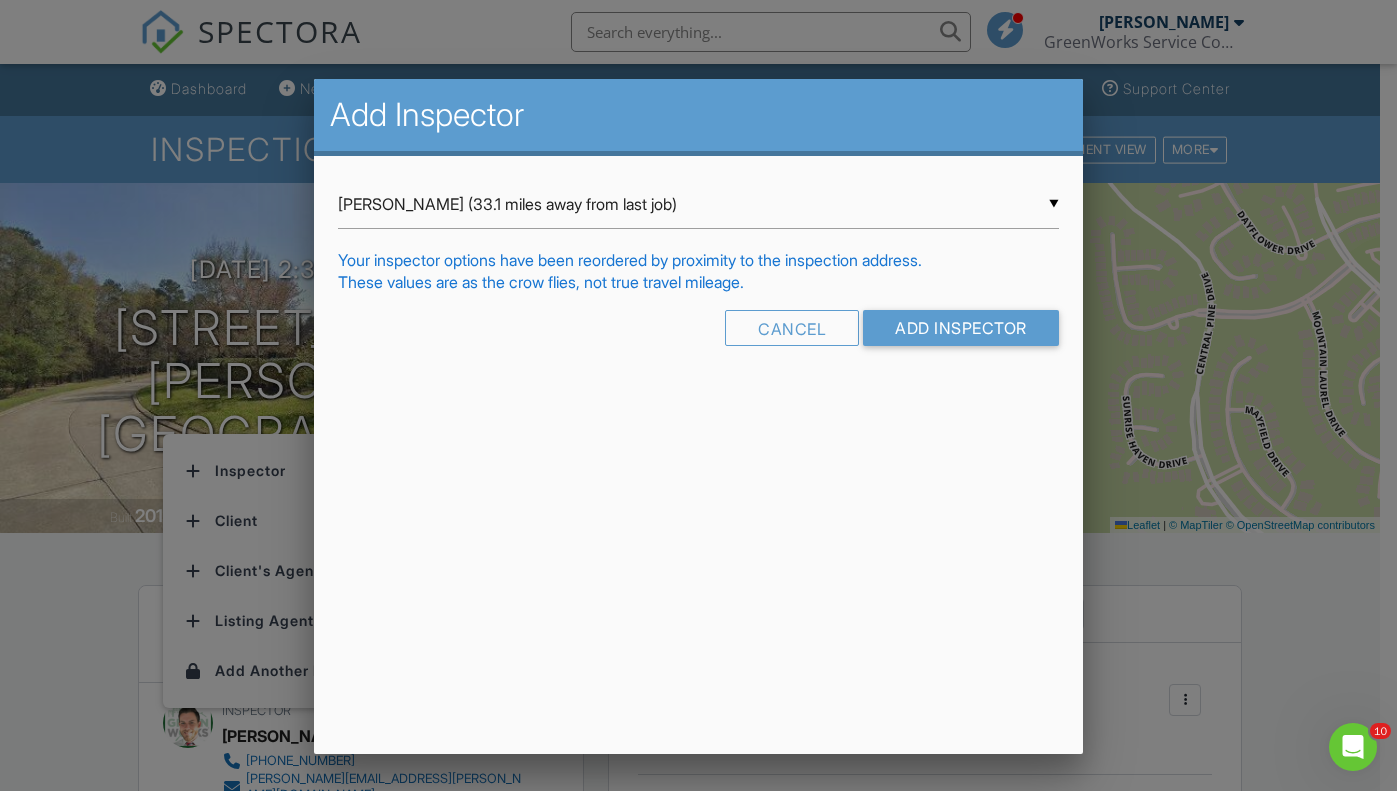 click on "▼ Aidan Siener (33.1 miles away from last job) Aidan Siener (33.1 miles away from last job) Brandon Gassaway (36.7 miles away from last job) Mike Taylor (40.7 miles away from last job) John Leslie (41.8 miles away from last job) Christopher Magnuson (46.6 miles away from last job) Jim Lauffer (46.6 miles away from last job) John Landry (51.4 miles away from last job) John Traugot (54.7 miles away from home) Brett Schmutz (72.7 miles away from last job) Beau Roper (72.7 miles away from last job) Matt Pena (125.0 miles away from last job) Ajaye Powell (125.0 miles away from last job) Gary Ontiveros (129.6 miles away from last job) Matthew Martino (130.2 miles away from last job) David Montelavro (130.2 miles away from last job) Steven Wilson (130.5 miles away from home) Alexis "Alex" Angulo (130.5 miles away from home) Greg McDonald (130.5 miles away from home) Brian Baney (132.5 miles away from last job) Nicholas "Nick" Evans (132.8 miles away from last job) Jonas Adams (132.8 miles away from last job)" at bounding box center [698, 204] 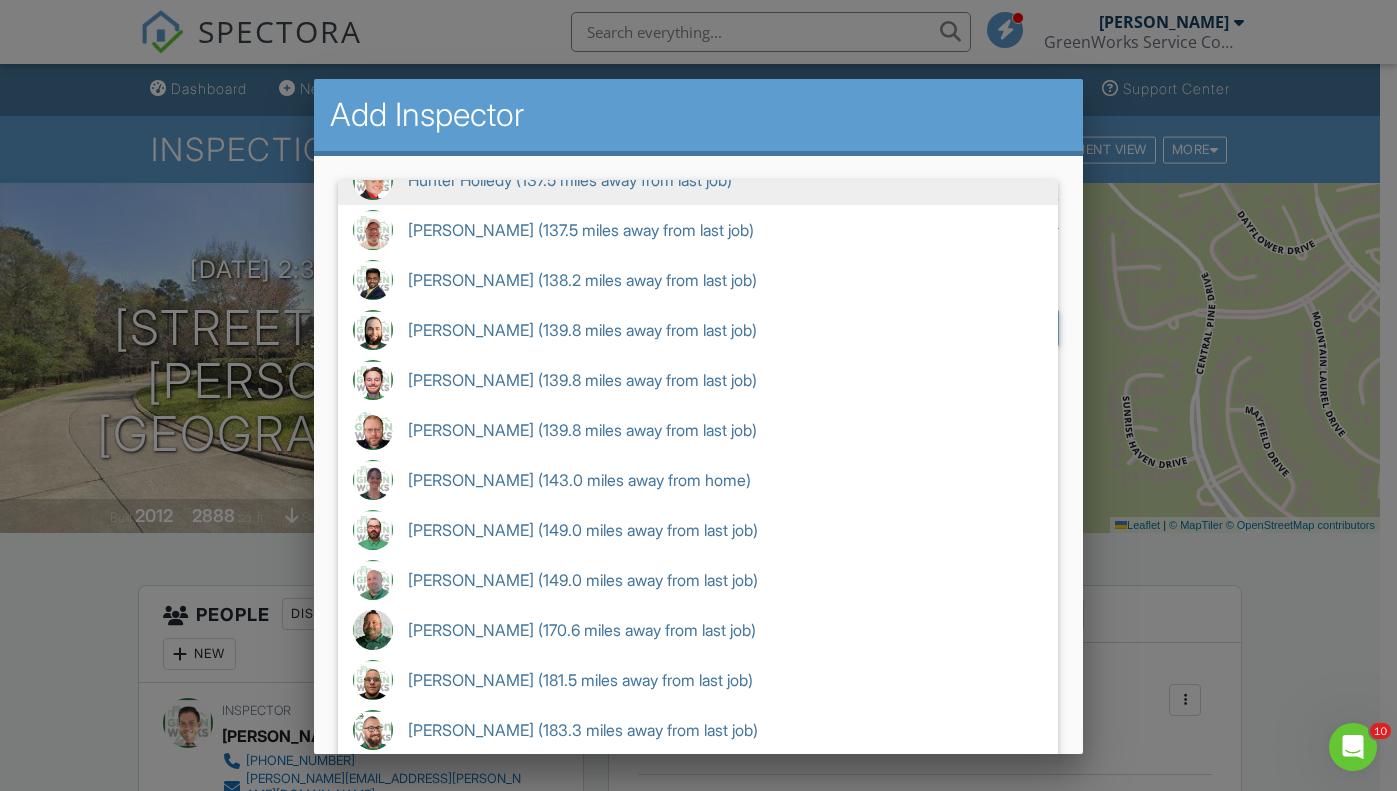scroll, scrollTop: 1384, scrollLeft: 0, axis: vertical 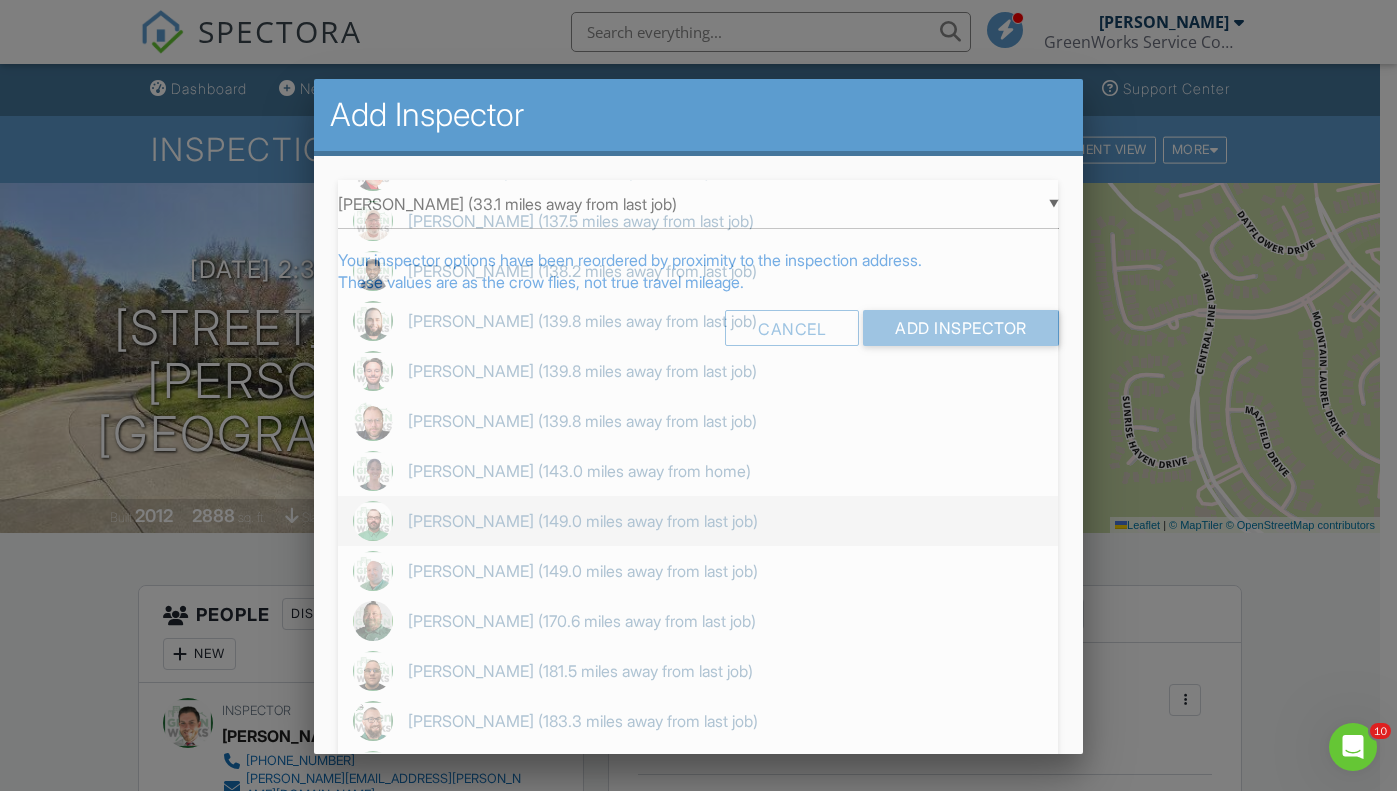 click on "Richard Young (149.0 miles away from last job)" at bounding box center [698, 521] 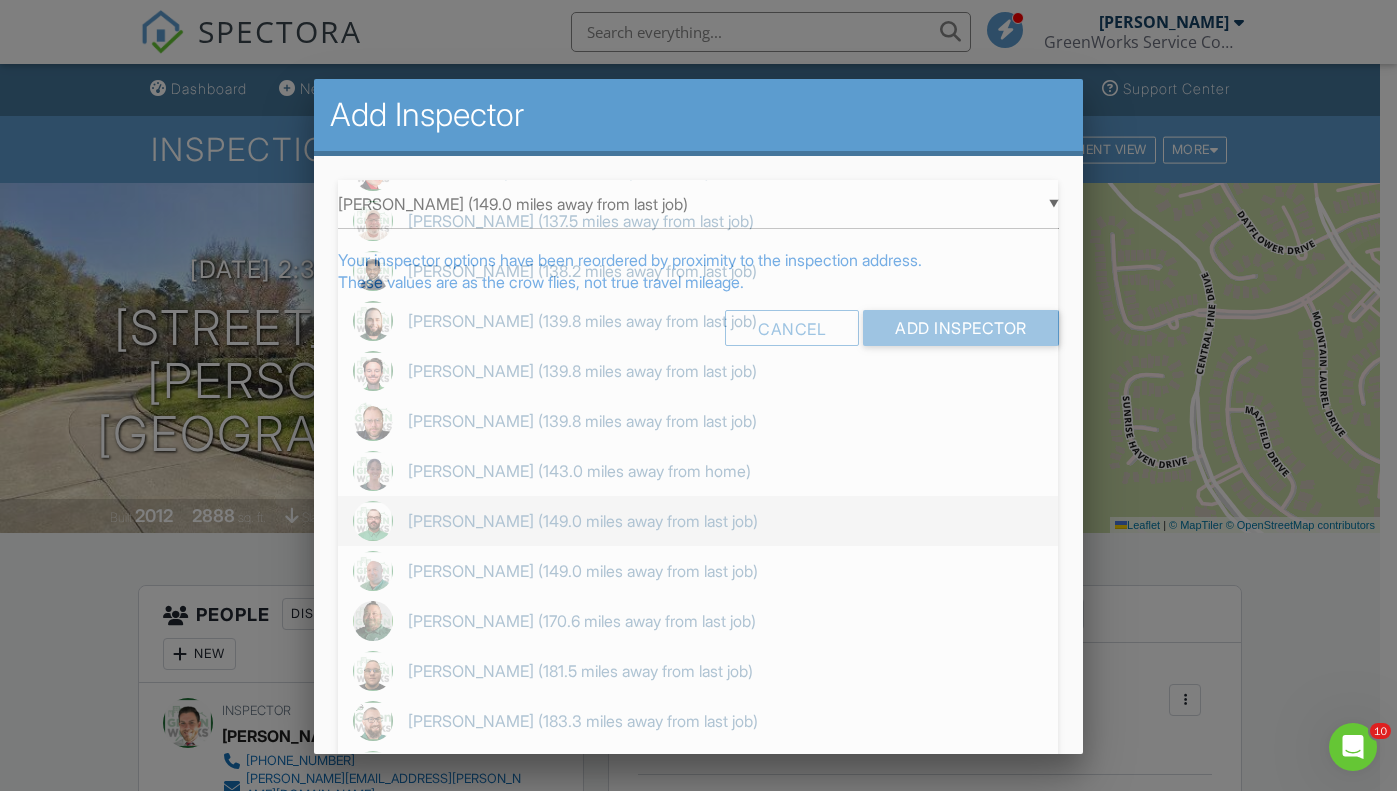 scroll, scrollTop: 0, scrollLeft: 0, axis: both 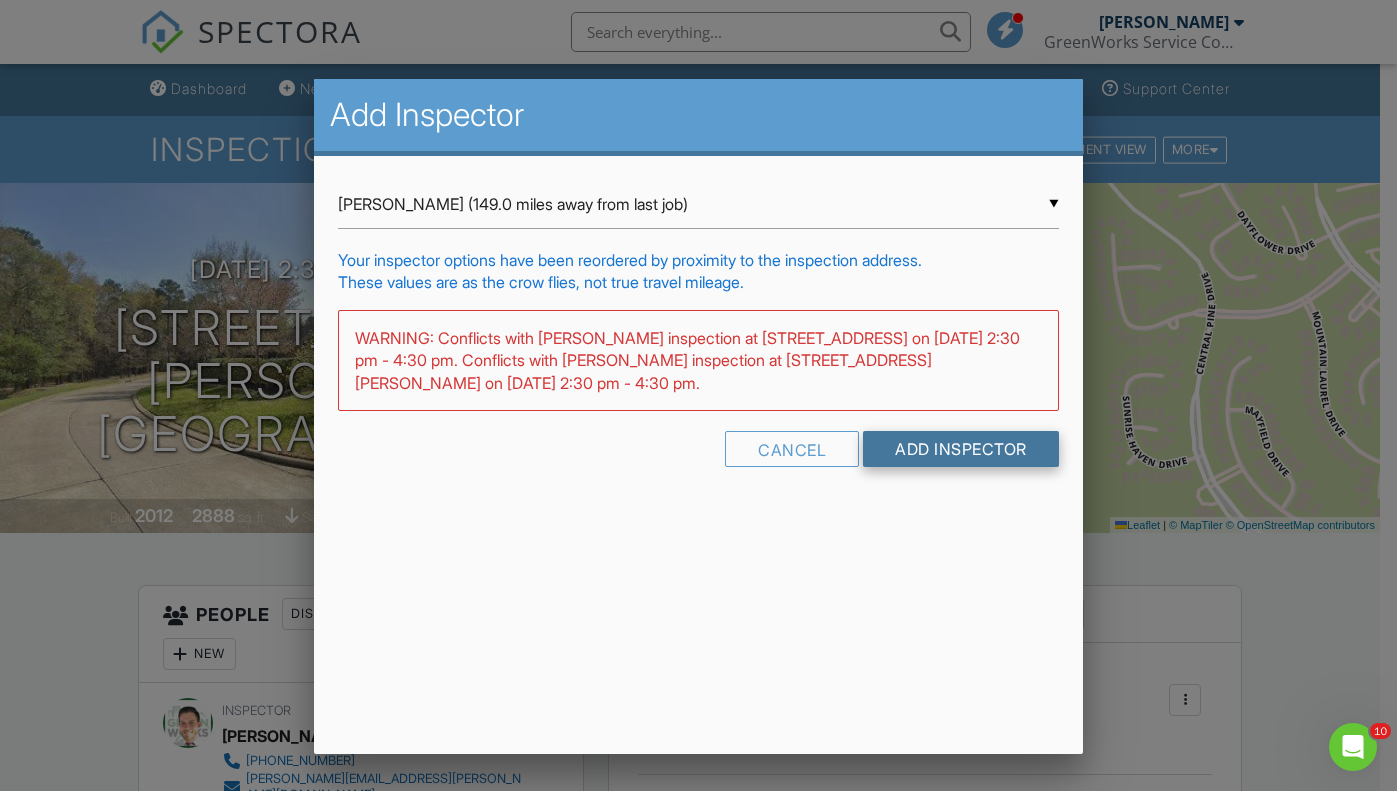 click on "Add Inspector" at bounding box center [961, 449] 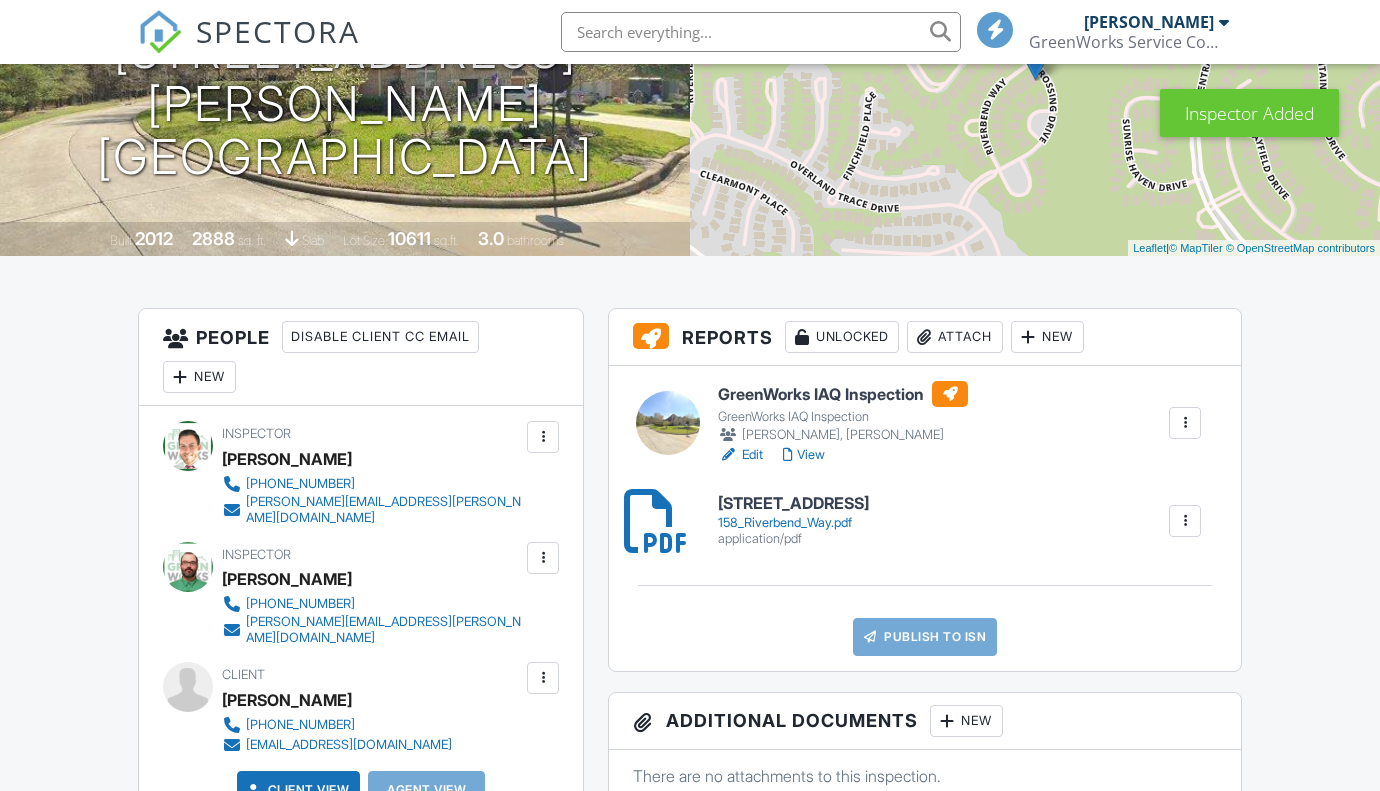 scroll, scrollTop: 278, scrollLeft: 0, axis: vertical 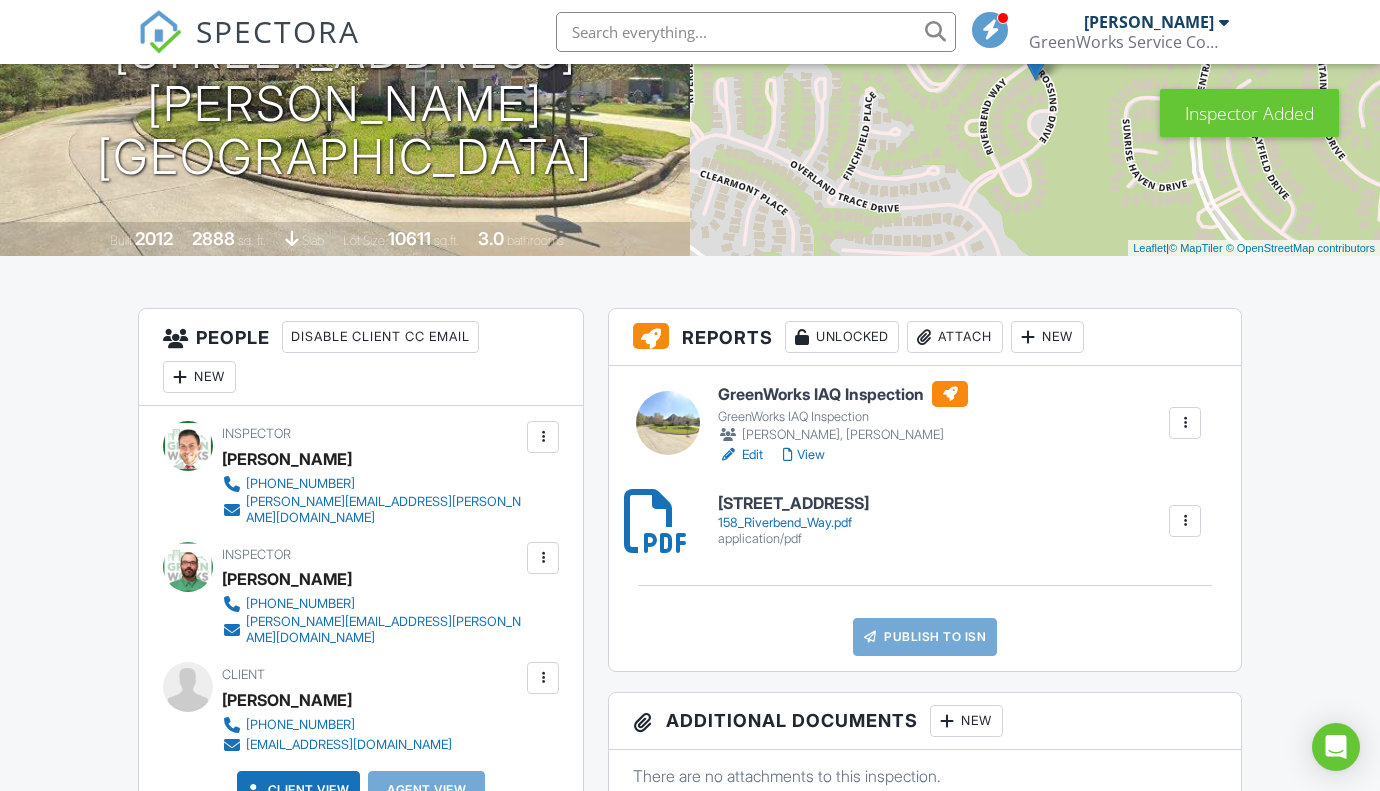 click on "Edit" at bounding box center [740, 455] 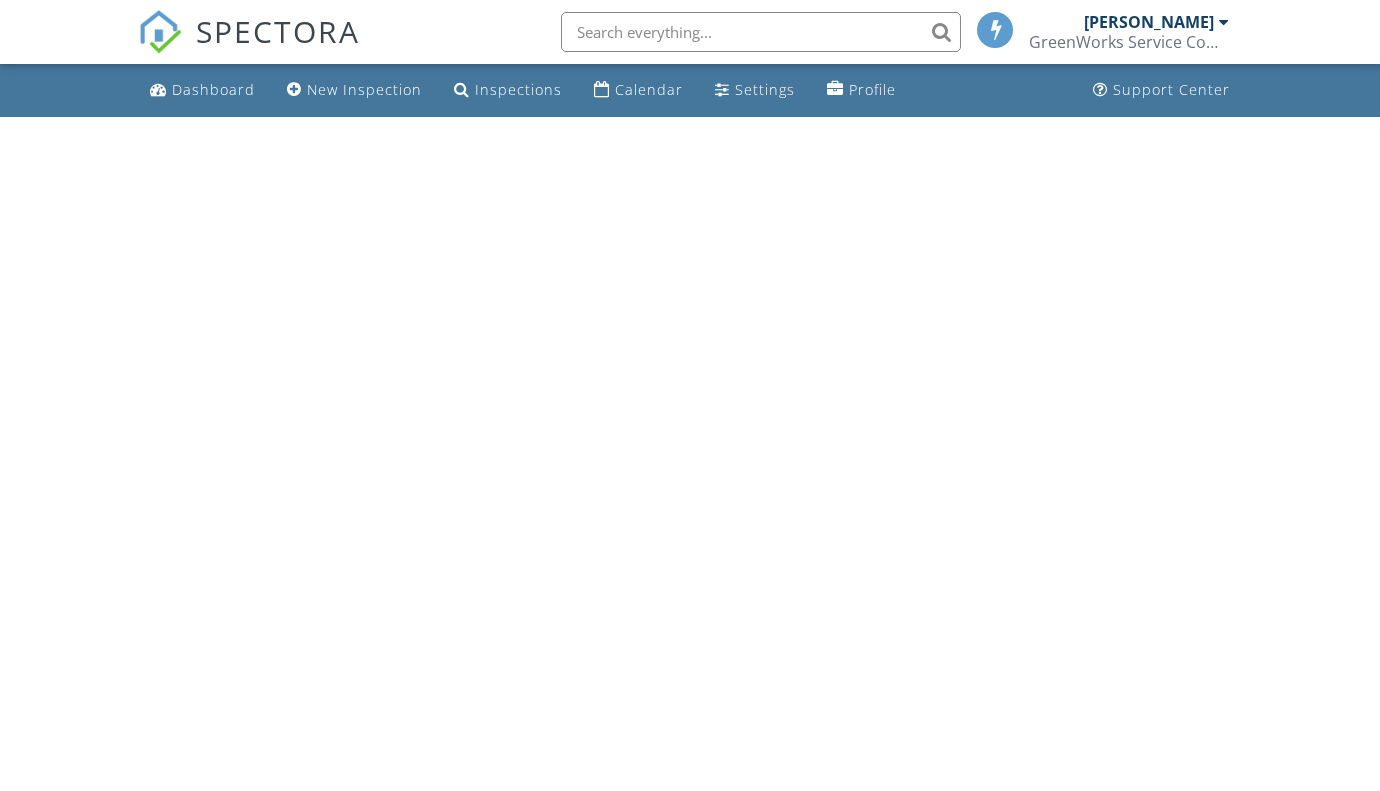scroll, scrollTop: 0, scrollLeft: 0, axis: both 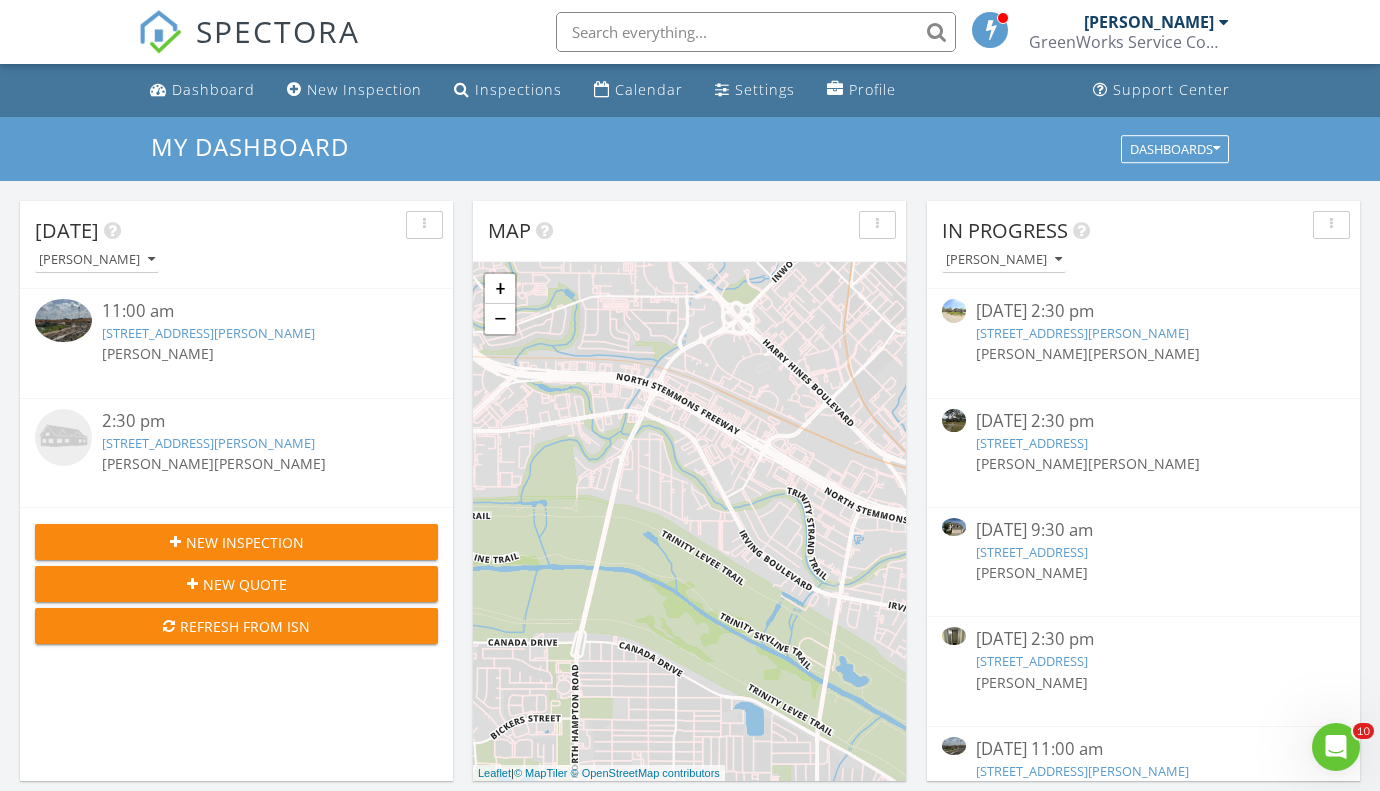 click on "158 Riverbend Way, Montgomery, TX 77316" at bounding box center (1082, 333) 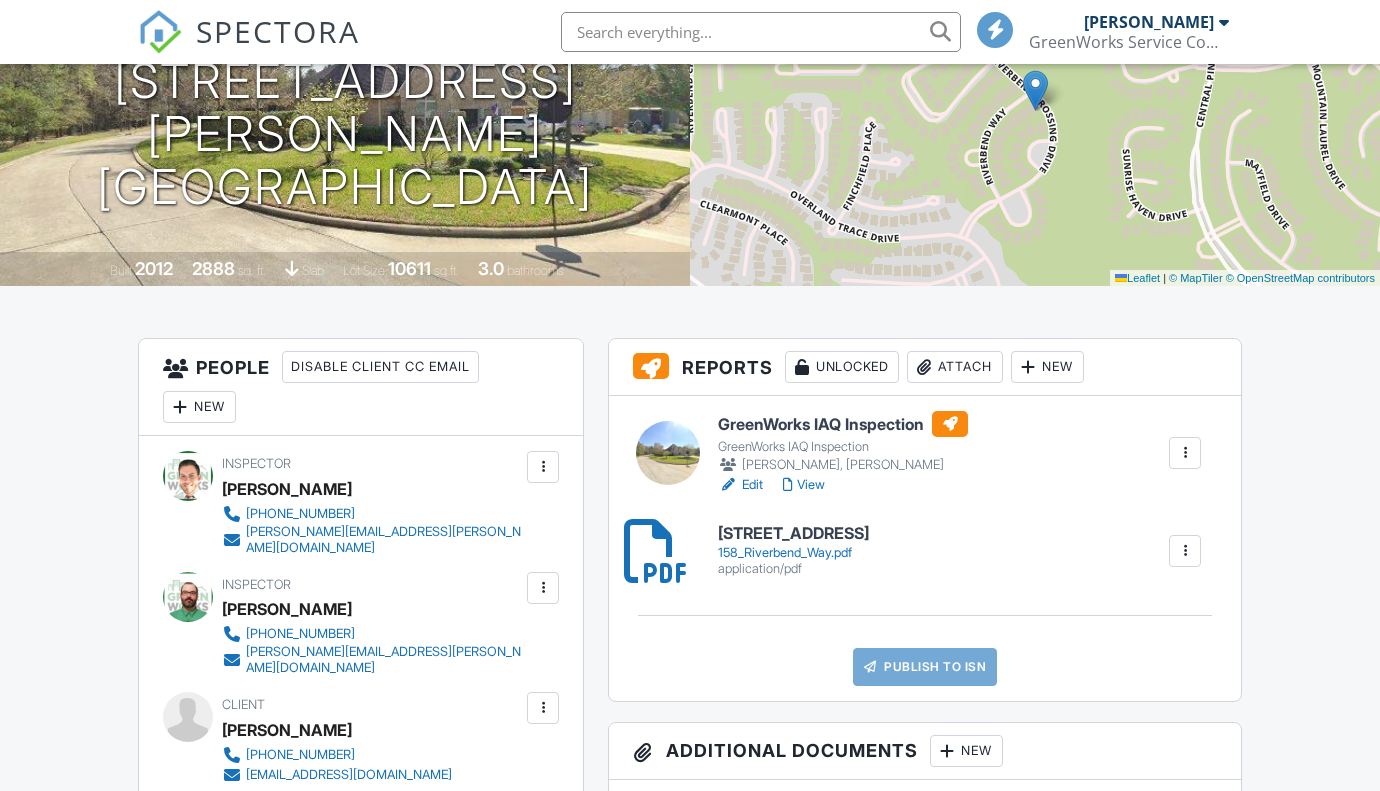 scroll, scrollTop: 248, scrollLeft: 0, axis: vertical 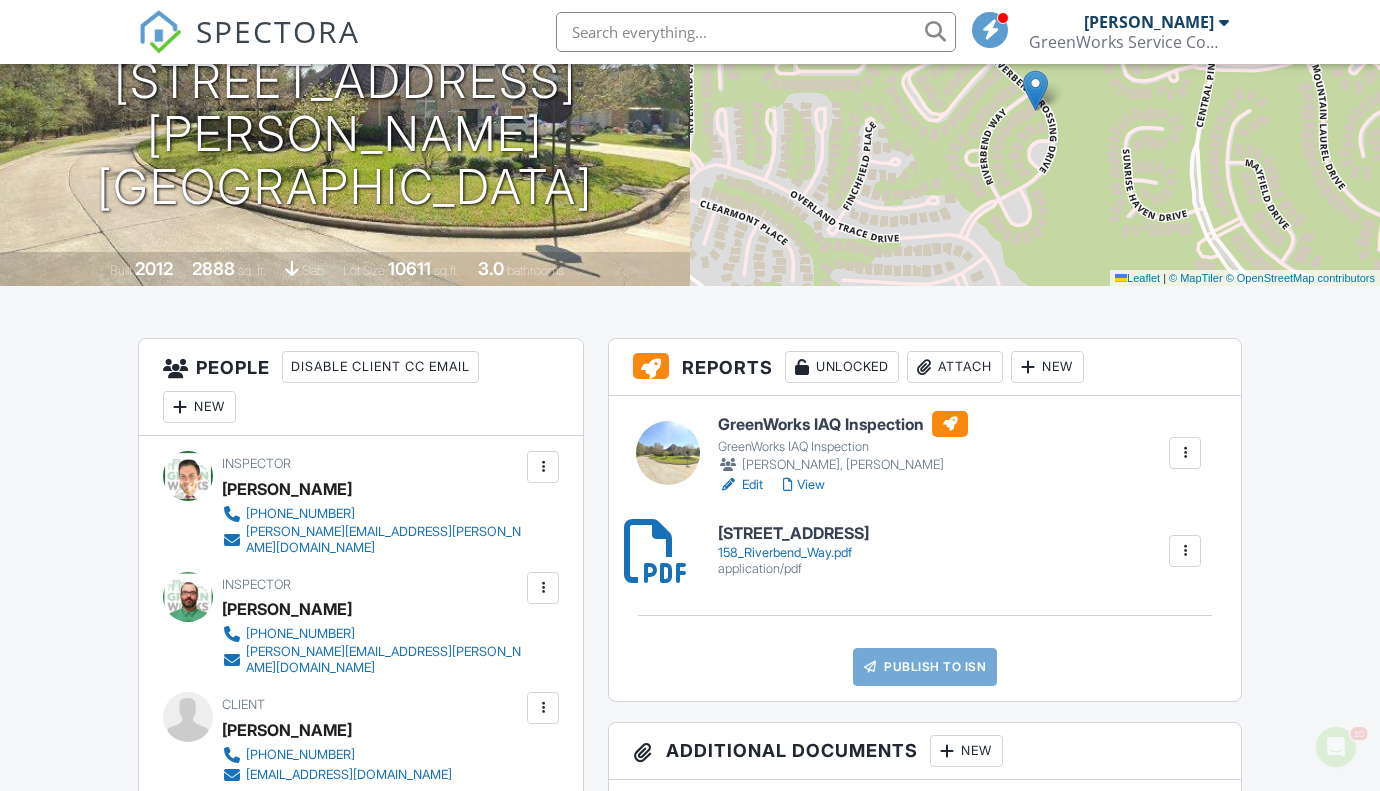click on "View" at bounding box center (804, 485) 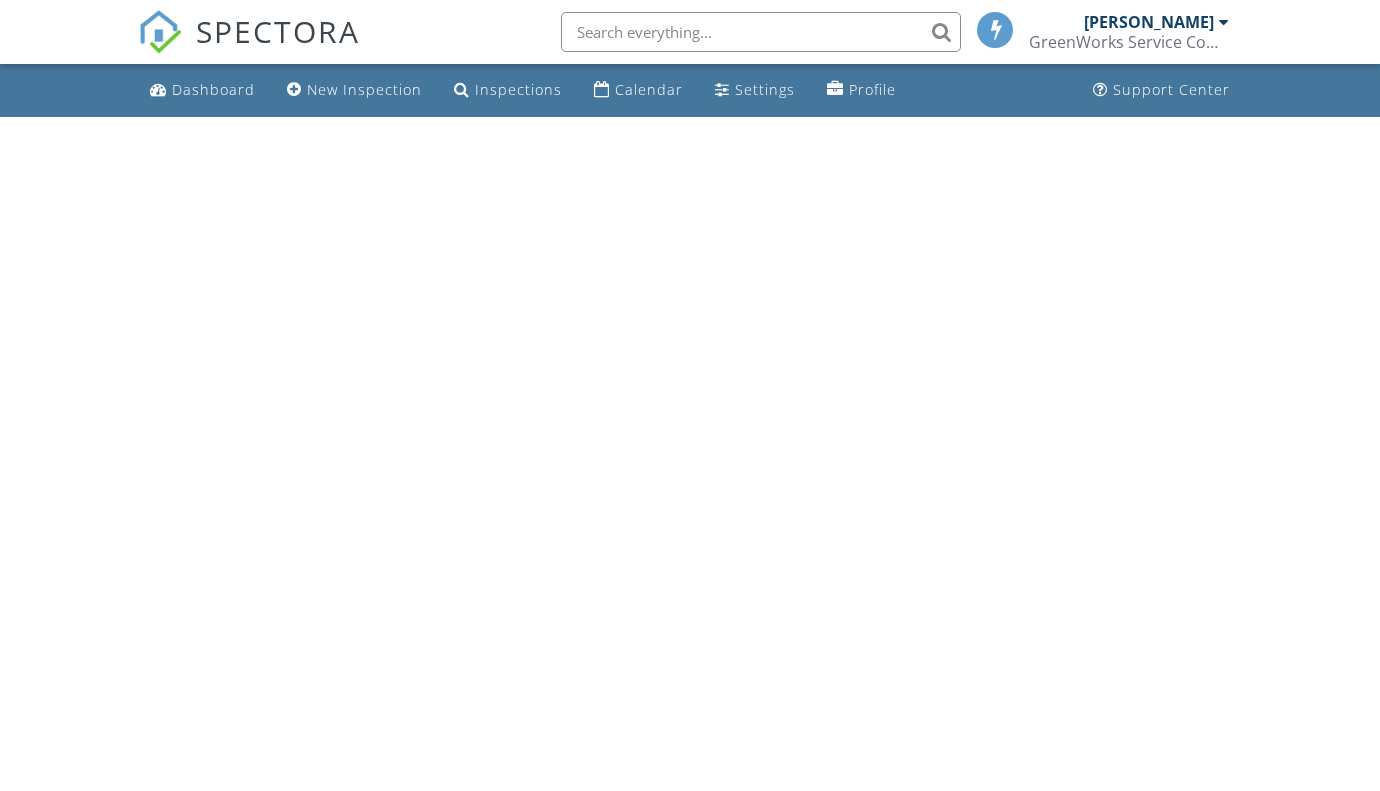 scroll, scrollTop: 0, scrollLeft: 0, axis: both 